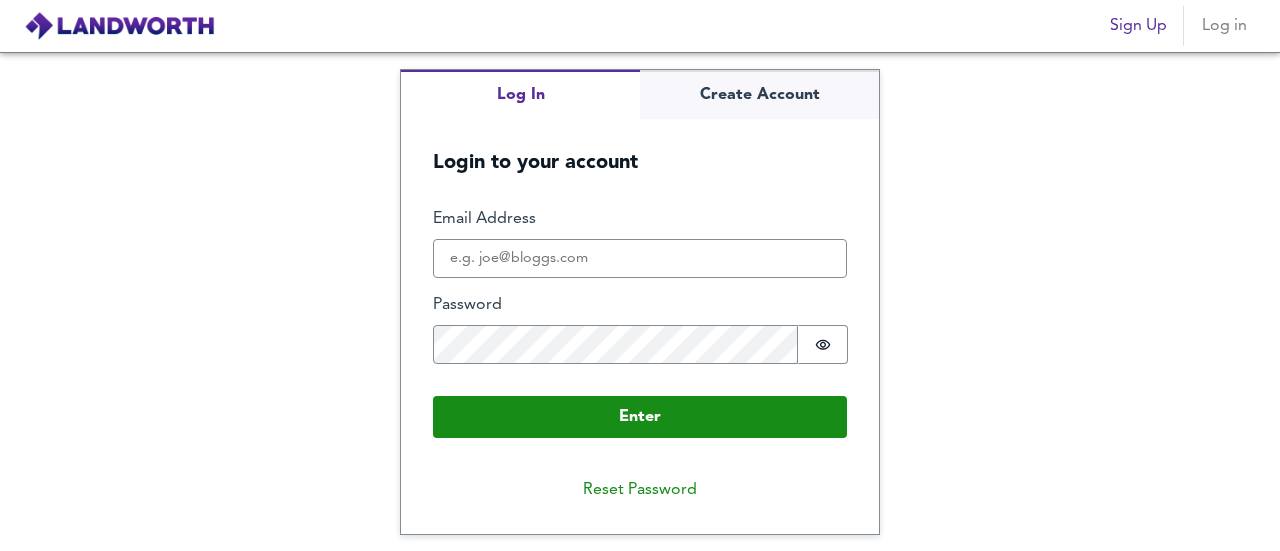 scroll, scrollTop: 0, scrollLeft: 0, axis: both 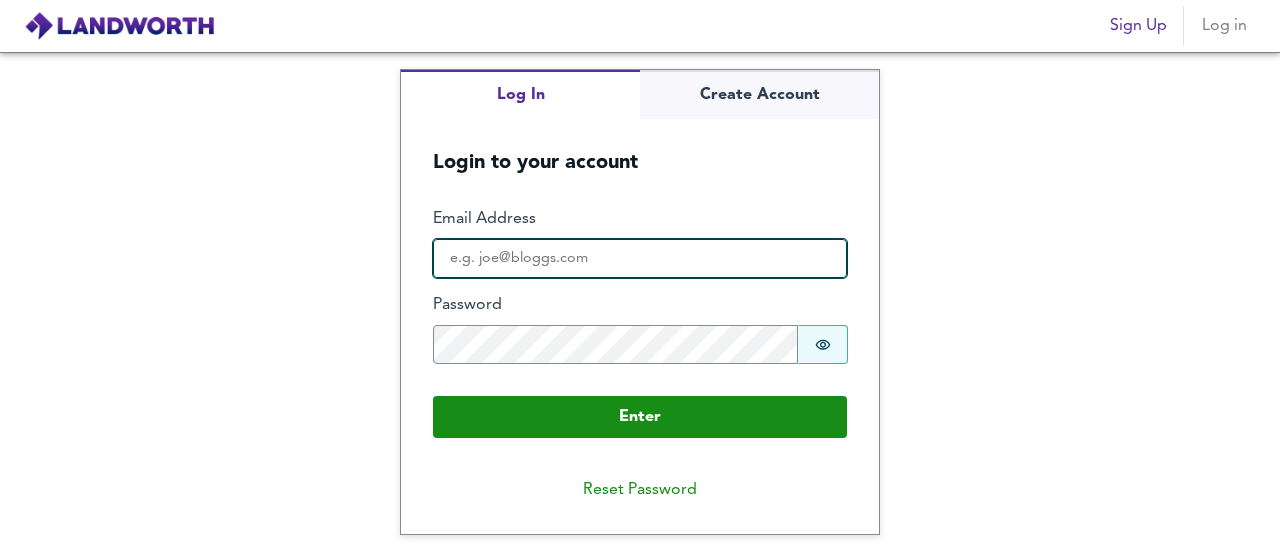 type on "[EMAIL_ADDRESS][DOMAIN_NAME]" 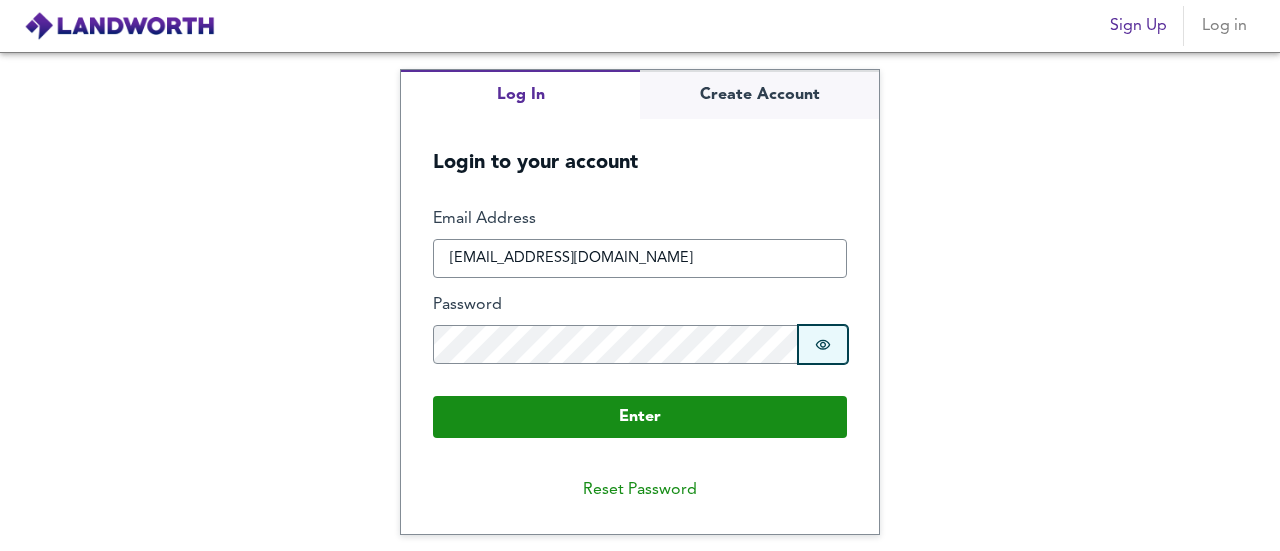 click 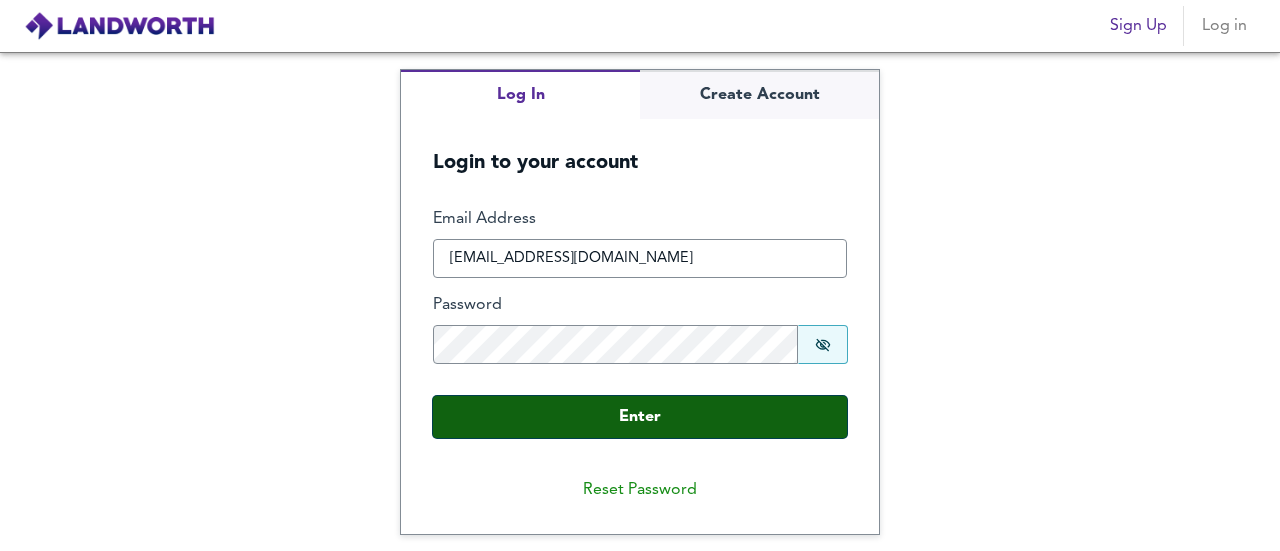 click on "Enter" at bounding box center [640, 417] 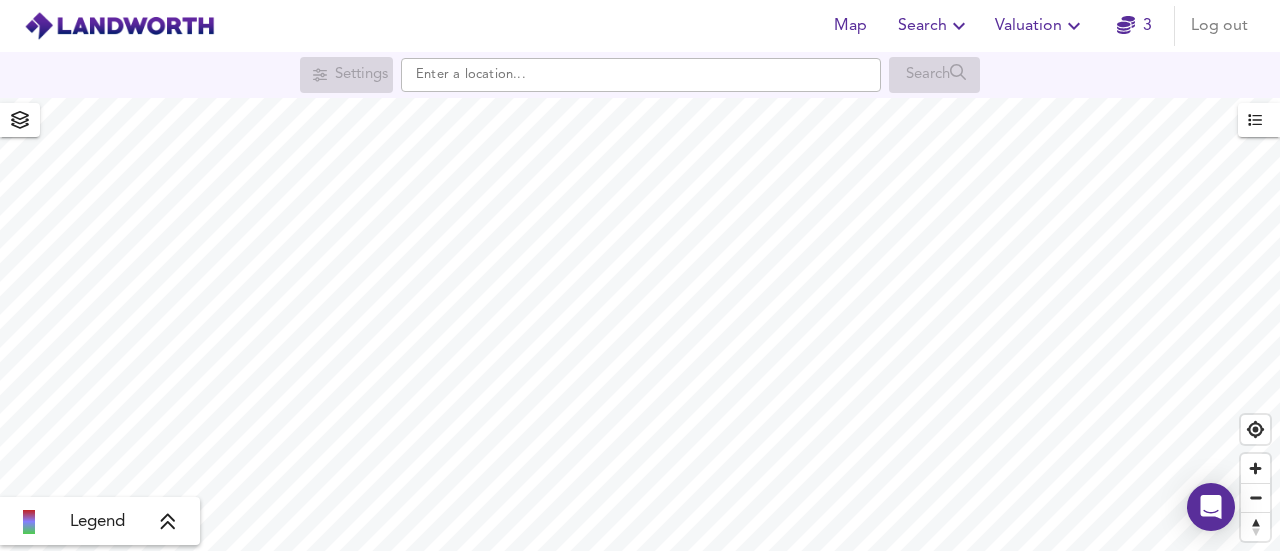 click on "Legend" at bounding box center [100, 522] 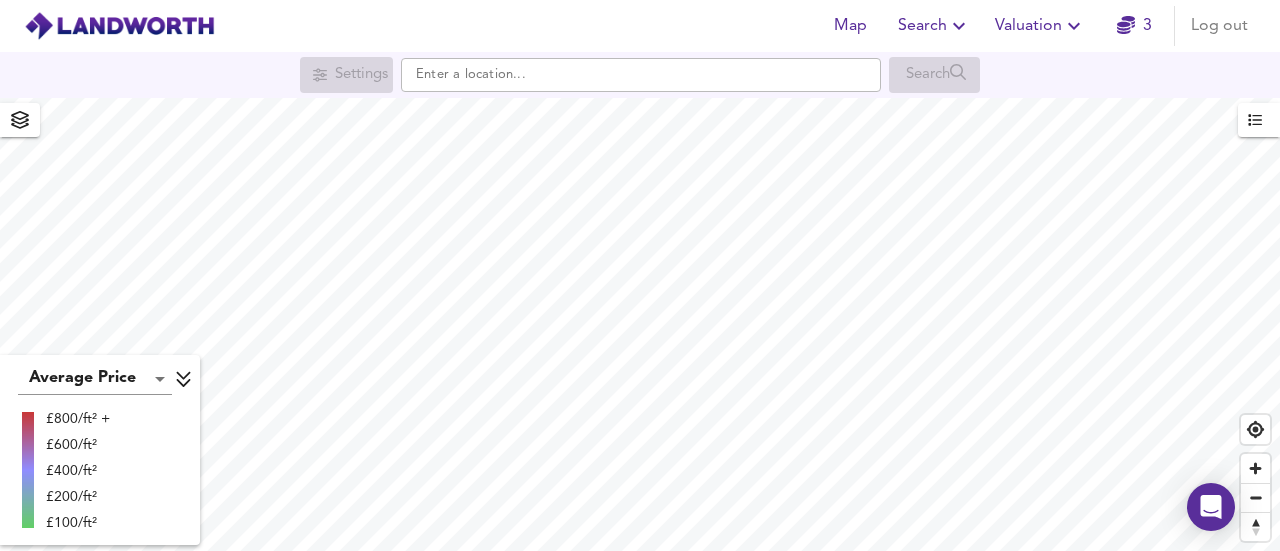 click on "Map Search Valuation    3 Log out        Settings            Search                Average Price landworth   £800/ft² + £600/ft² £400/ft² £200/ft² £100/ft²     UK Average Price   for [DATE] £ 339 / ft²      +6.1% Source:   Land Registry Data - [DATE] [GEOGRAPHIC_DATA] & [GEOGRAPHIC_DATA] - Average £/ ft²  History [GEOGRAPHIC_DATA] & [GEOGRAPHIC_DATA] - Total Quarterly Sales History
X Map Settings Basemap          Default hybrid Heatmap          Average Price landworth 3D   View Dynamic Heatmap   Off Show Postcodes Show Boroughs 2D 3D Find Me X Property Search Radius   ¼ mile 402 Sales Rentals Planning    Live Market Listings   Rightmove Off   On     Sold Property Prices   HM Land Registry Off   On     Room Rentals & Flatshares   SpareRoom   BETA Off   On     Planning Applications Local Authorities Off   On  Run Search   Please enable at least one data source to run a search" at bounding box center [640, 275] 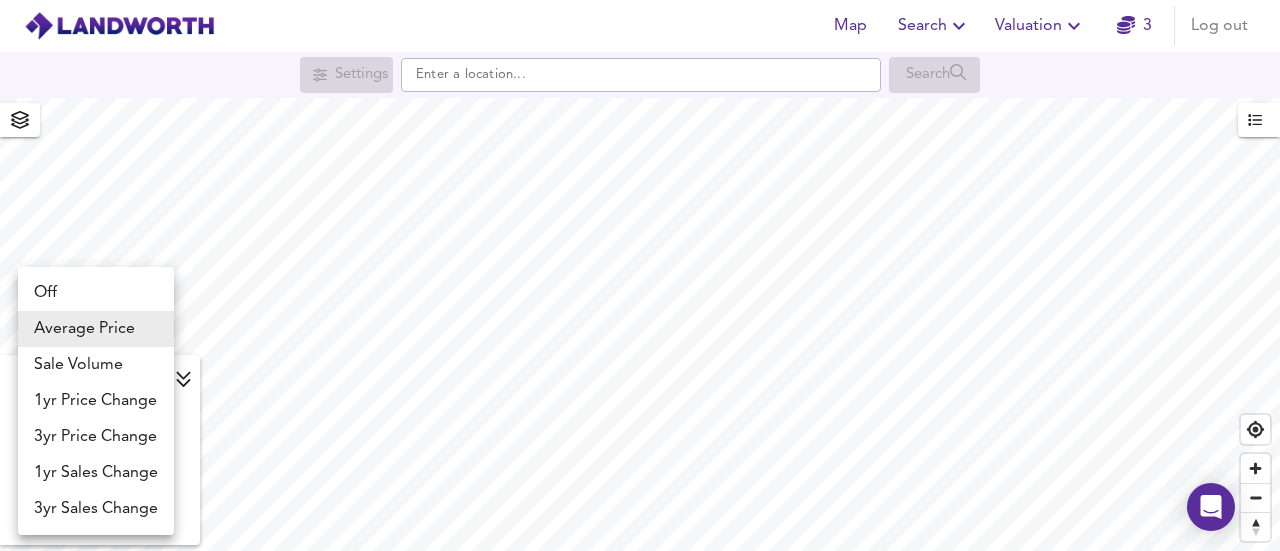click on "3yr Sales Change" at bounding box center [96, 509] 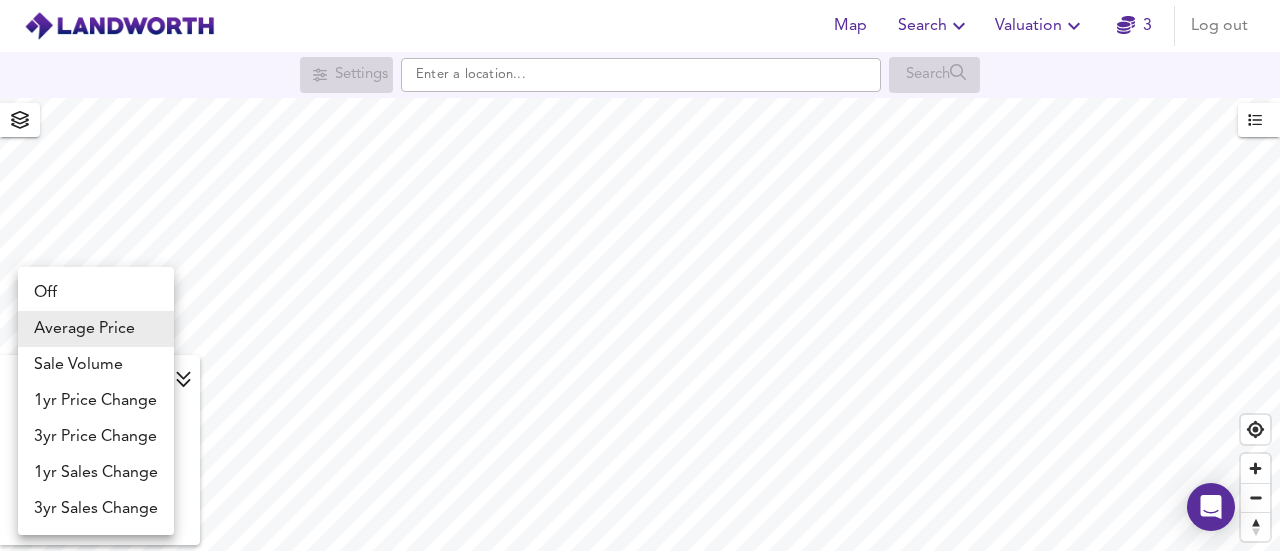 type on "sc3y" 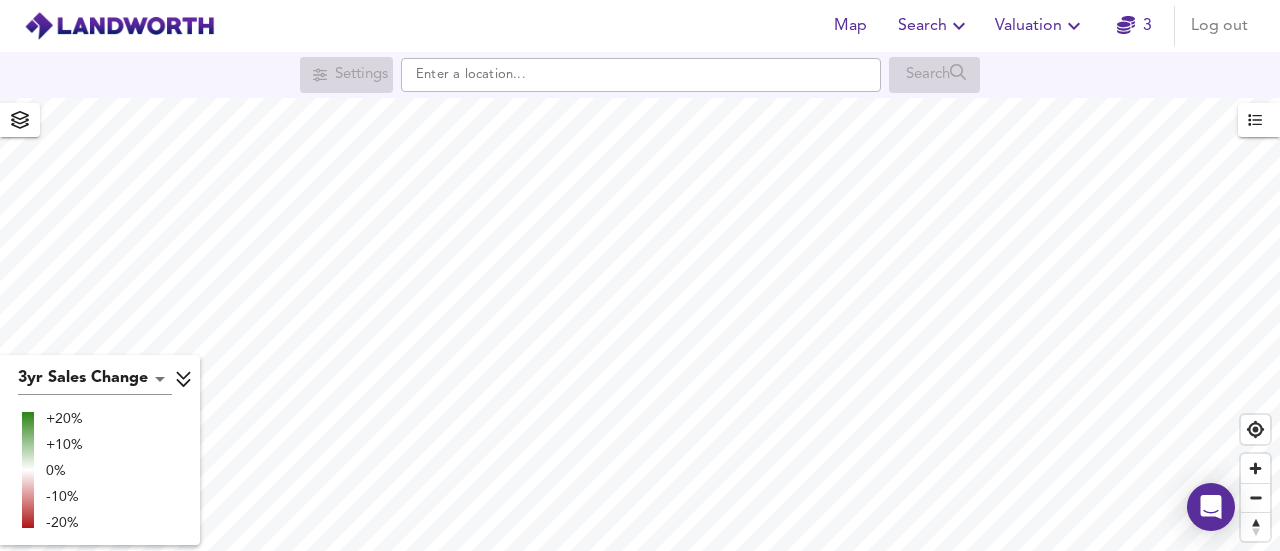 click on "Map Search Valuation    3 Log out        Settings            Search              3yr Sales Change sc3y   +20% +10% 0% -10% -20%     UK Average Price   for [DATE] £ 339 / ft²      +6.1% Source:   Land Registry Data - [DATE] [GEOGRAPHIC_DATA] - Average £/ ft²  History [GEOGRAPHIC_DATA] & [GEOGRAPHIC_DATA] - Total Quarterly Sales History
X Map Settings Basemap          Default hybrid Heatmap        3yr Sales Change sc3y 3D   View Dynamic Heatmap   Off Show Postcodes Show Boroughs 2D 3D Find Me X Property Search Radius   ¼ mile 402 Sales Rentals Planning    Live Market Listings   Rightmove Off   On     Sold Property Prices   HM Land Registry Off   On     Room Rentals & Flatshares   SpareRoom   BETA Off   On     Planning Applications Local Authorities Off   On  Run Search   Please enable at least one data source to run a search" at bounding box center [640, 275] 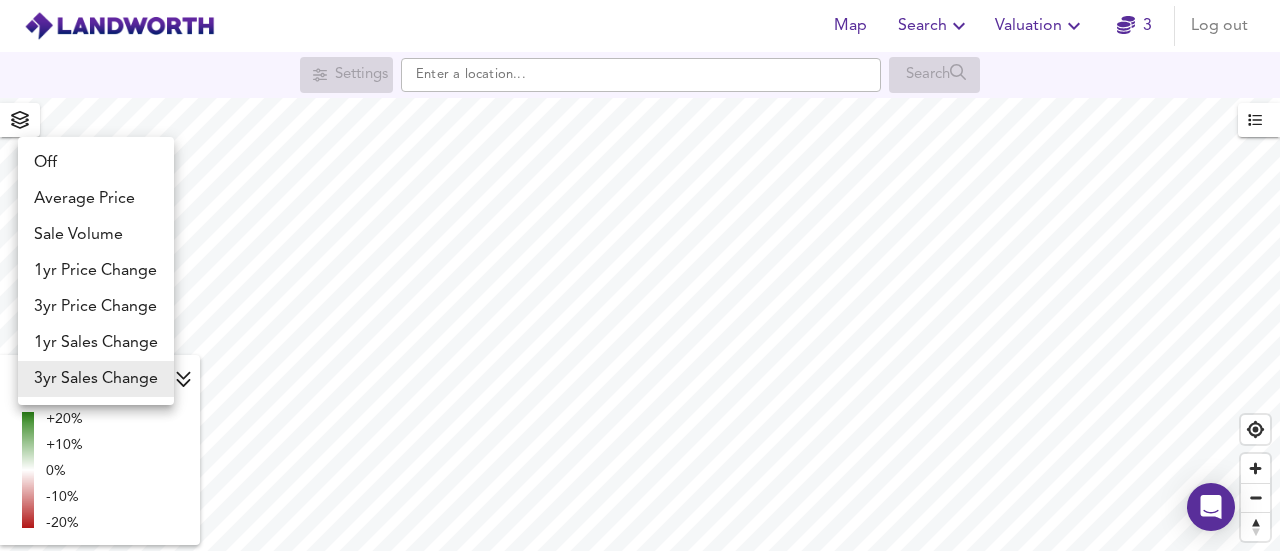 click on "1yr Sales Change" at bounding box center [96, 343] 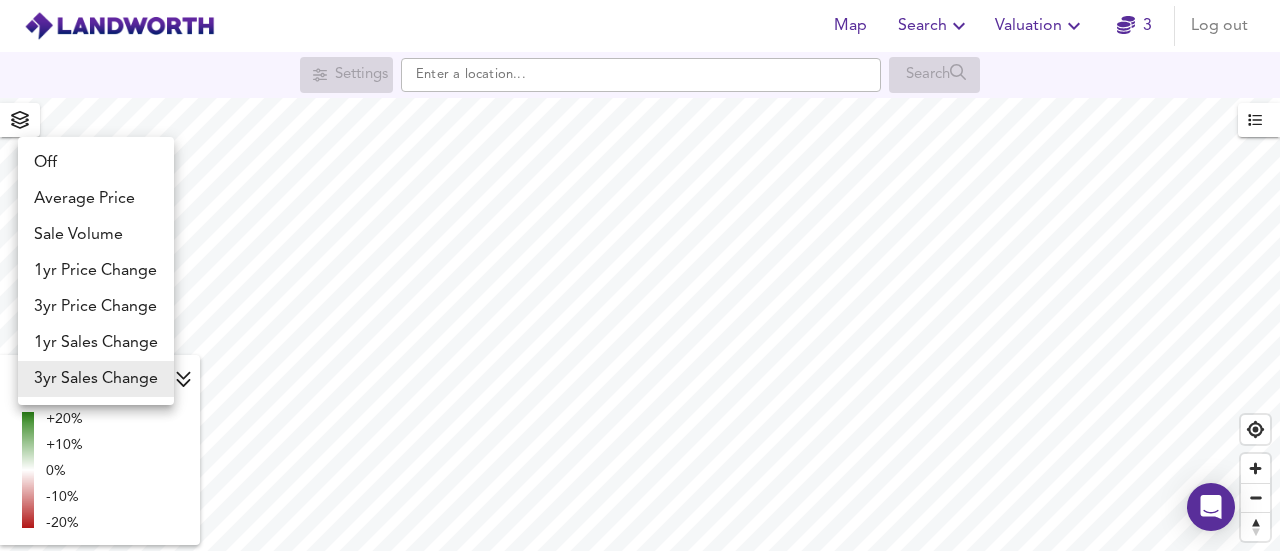 type on "sc1y" 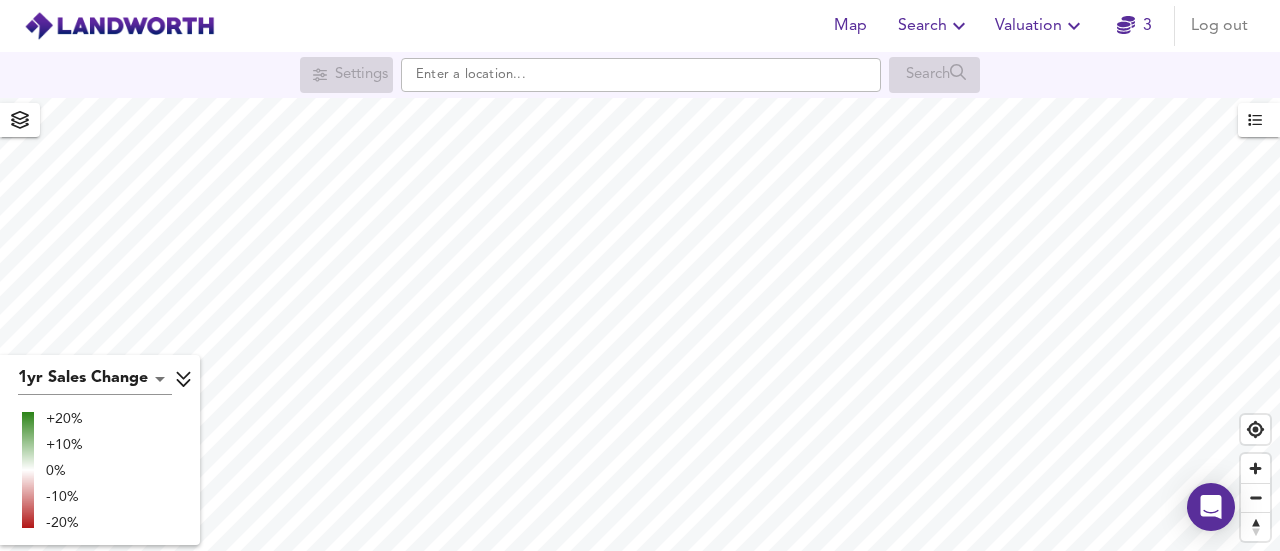 click on "Map Search Valuation    3 Log out        Settings            Search              1yr Sales Change sc1y   +20% +10% 0% -10% -20%     UK Average Price   for [DATE] £ 339 / ft²      +6.1% Source:   Land Registry Data - [DATE] [GEOGRAPHIC_DATA] & [GEOGRAPHIC_DATA] - Average £/ ft²  History [GEOGRAPHIC_DATA] & Wales - Total Quarterly Sales History
X Map Settings Basemap          Default hybrid Heatmap        1yr Sales Change sc1y 3D   View Dynamic Heatmap   Off Show Postcodes Show Boroughs 2D 3D Find Me X Property Search Radius   ¼ mile 402 Sales Rentals Planning    Live Market Listings   Rightmove Off   On     Sold Property Prices   HM Land Registry Off   On     Room Rentals & Flatshares   SpareRoom   BETA Off   On     Planning Applications Local Authorities Off   On  Run Search   Please enable at least one data source to run a search" at bounding box center [640, 275] 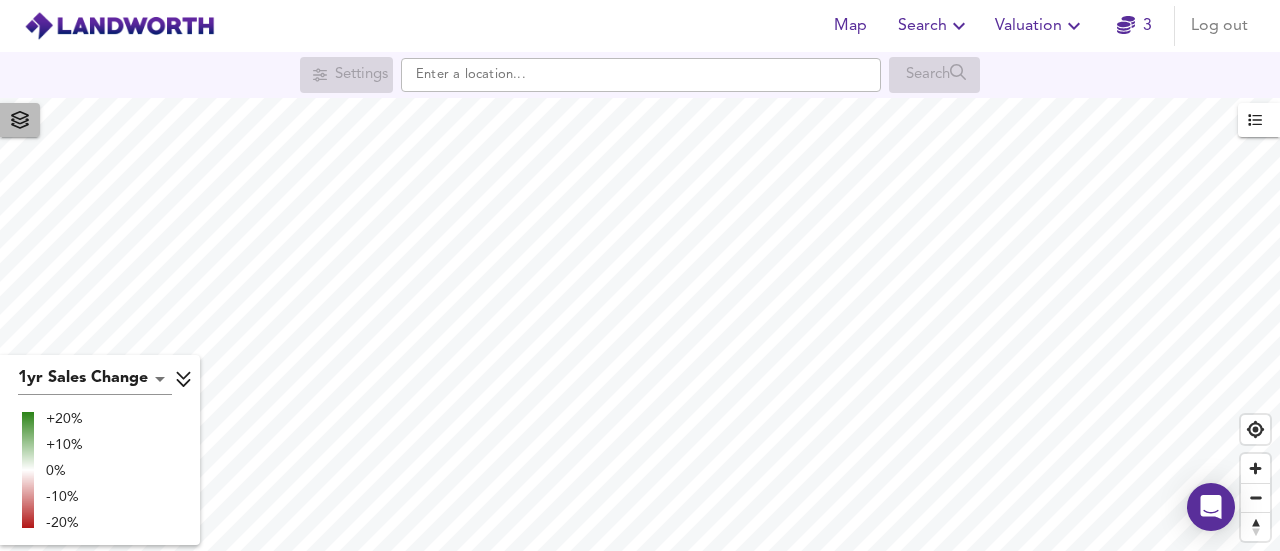 click 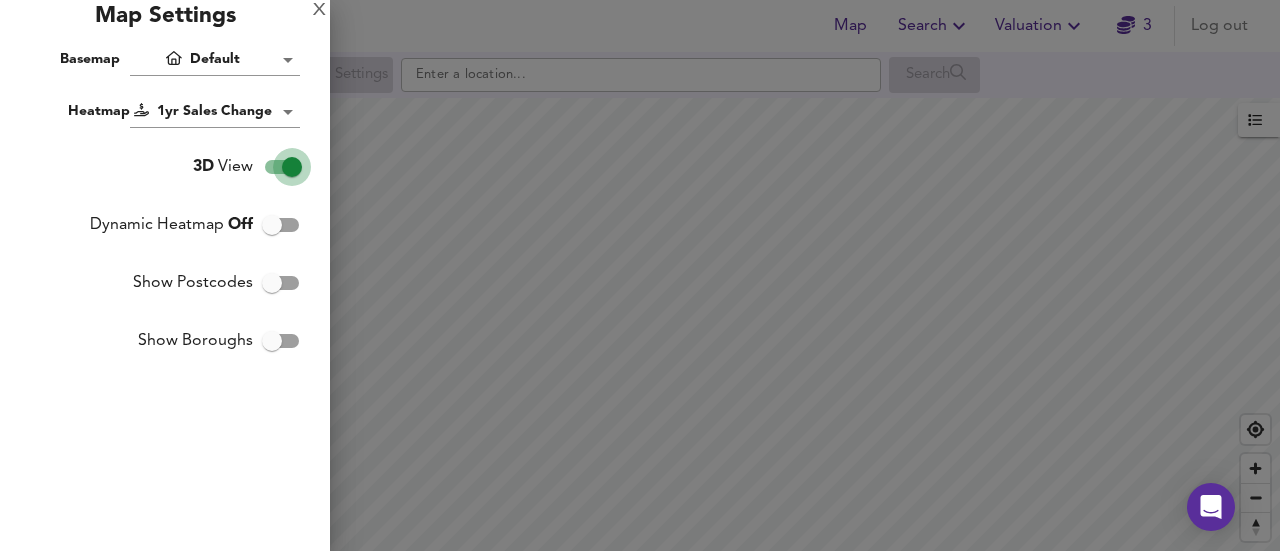 click on "3D   View" at bounding box center [292, 167] 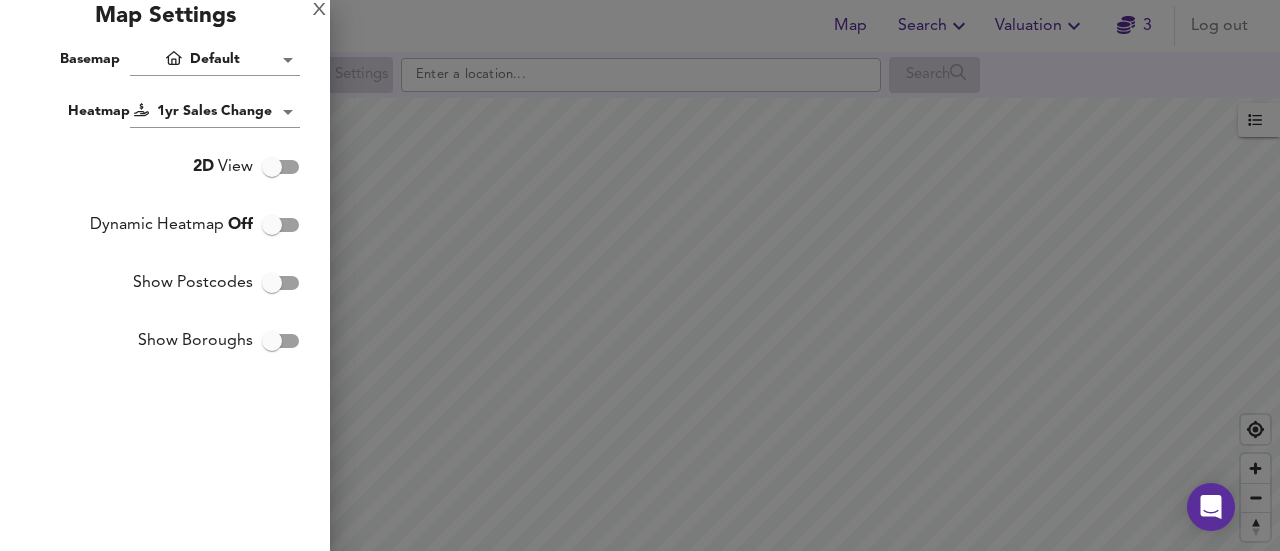click at bounding box center (640, 275) 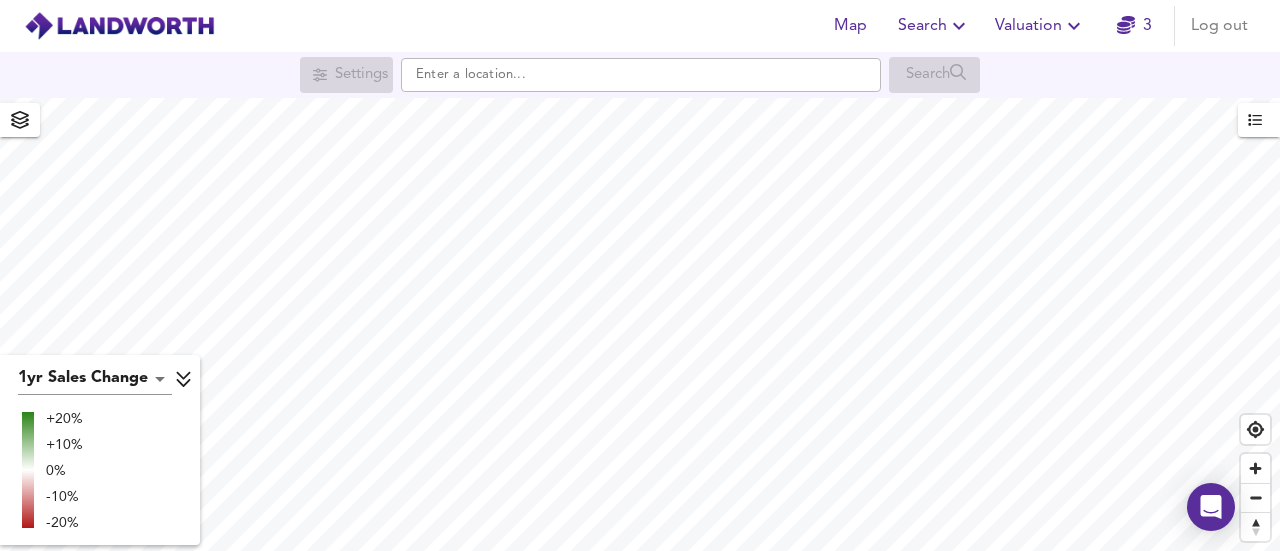 click 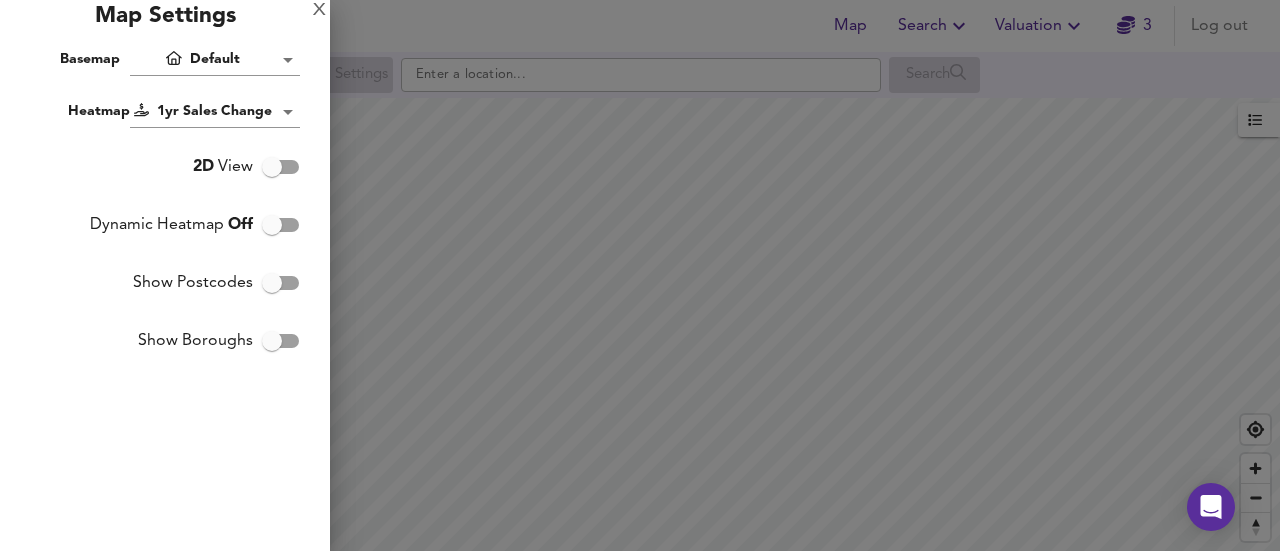 click on "Dynamic Heatmap   Off" at bounding box center (272, 225) 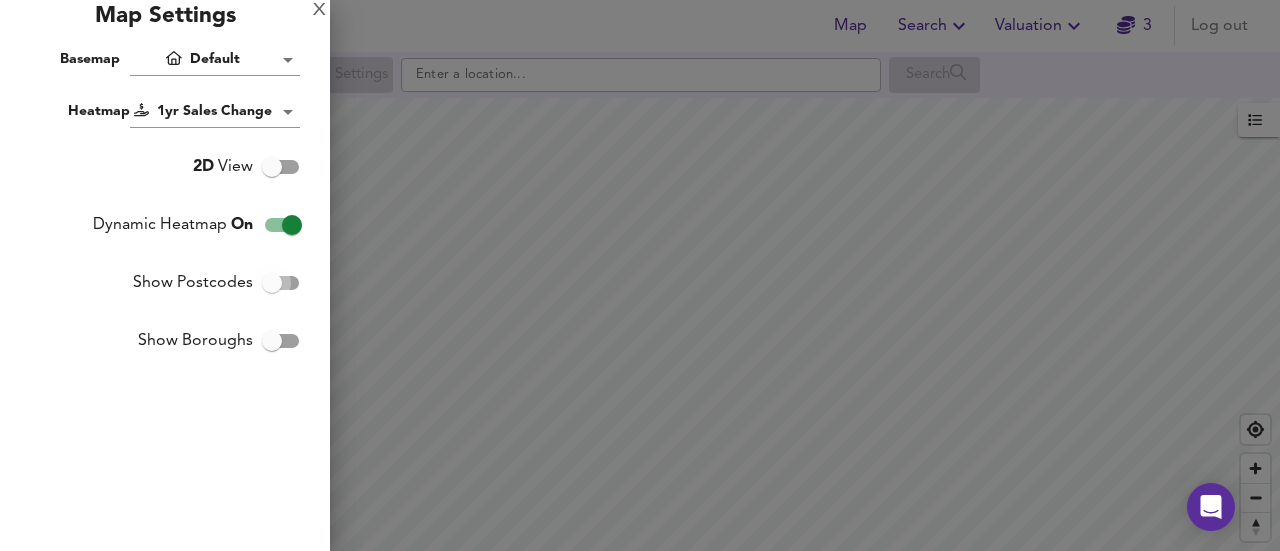 click on "Show Postcodes" at bounding box center (272, 283) 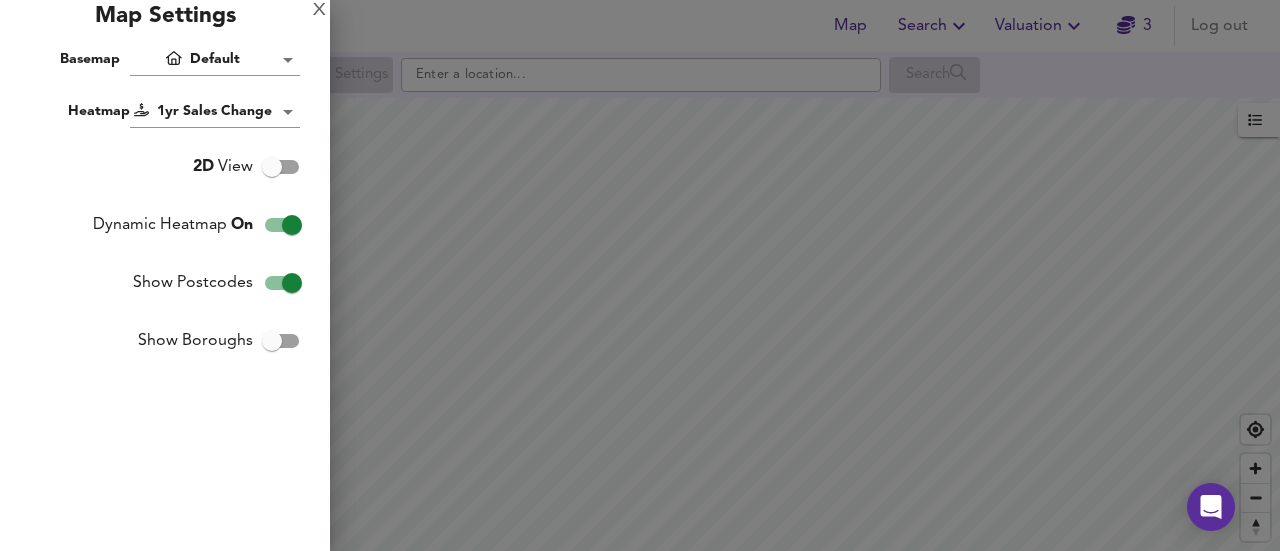 click on "Show Boroughs" at bounding box center (272, 341) 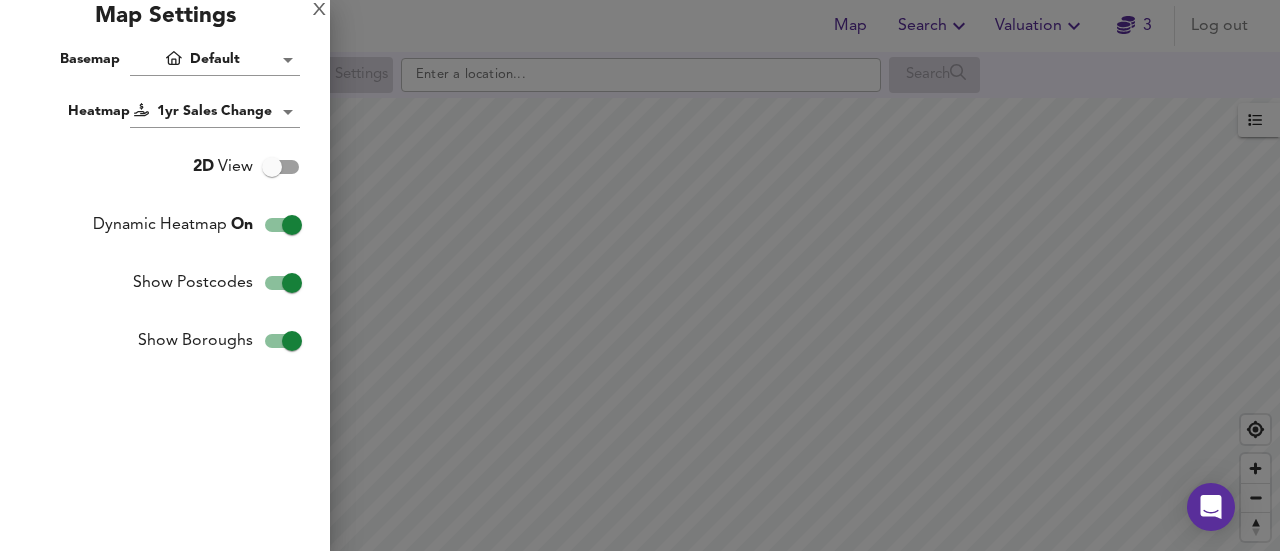 click on "Map Search Valuation    3 Log out        Settings            Search              1yr Sales Change sc1y   +20% +10% 0% -10% -20%     UK Average Price   for [DATE] £ 339 / ft²      +6.1% Source:   Land Registry Data - [DATE] [GEOGRAPHIC_DATA] & [GEOGRAPHIC_DATA] - Average £/ ft²  History [GEOGRAPHIC_DATA] & Wales - Total Quarterly Sales History
X Map Settings Basemap          Default hybrid Heatmap        1yr Sales Change sc1y 2D   View Dynamic Heatmap   On Show Postcodes Show Boroughs 2D 3D Find Me X Property Search Radius   ¼ mile 402 Sales Rentals Planning    Live Market Listings   Rightmove Off   On     Sold Property Prices   HM Land Registry Off   On     Room Rentals & Flatshares   SpareRoom   BETA Off   On     Planning Applications Local Authorities Off   On  Run Search   Please enable at least one data source to run a search" at bounding box center [640, 275] 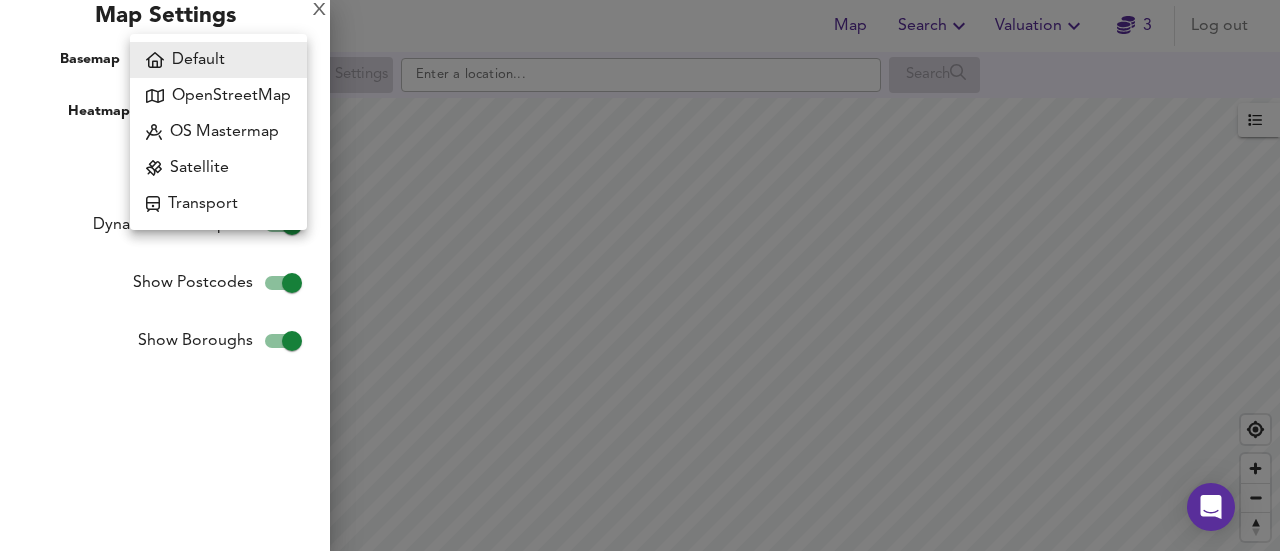 click on "Default" at bounding box center [218, 60] 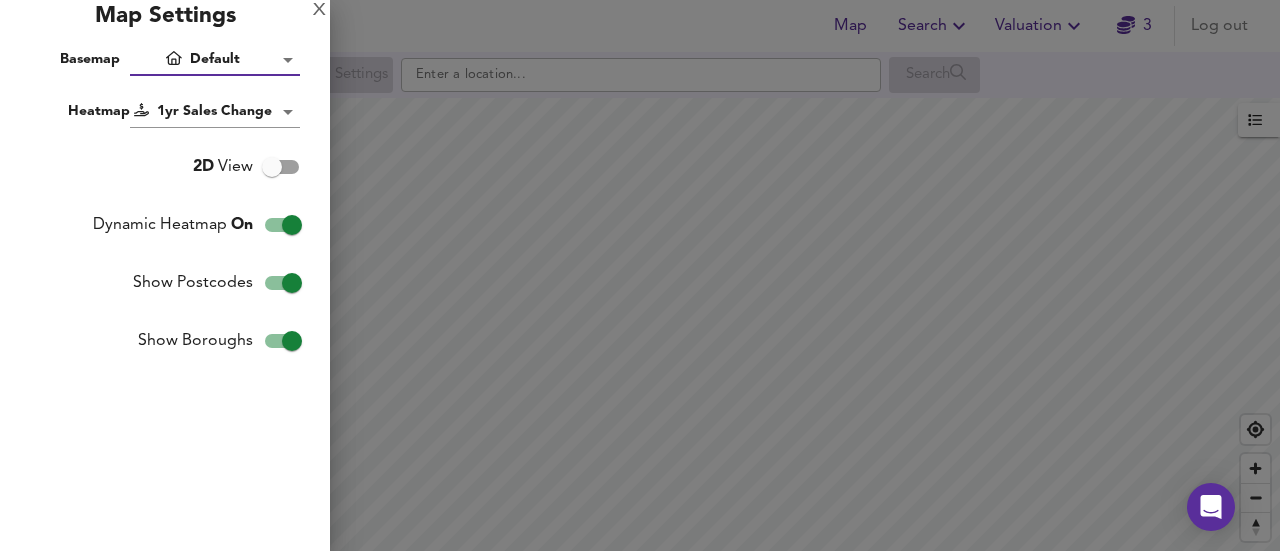 click on "Map Search Valuation    3 Log out        Settings            Search              1yr Sales Change sc1y   +20% +10% 0% -10% -20%     UK Average Price   for [DATE] £ 339 / ft²      +6.1% Source:   Land Registry Data - [DATE] [GEOGRAPHIC_DATA] & [GEOGRAPHIC_DATA] - Average £/ ft²  History [GEOGRAPHIC_DATA] & Wales - Total Quarterly Sales History
X Map Settings Basemap          Default hybrid Heatmap        1yr Sales Change sc1y 2D   View Dynamic Heatmap   On Show Postcodes Show Boroughs 2D 3D Find Me X Property Search Radius   ¼ mile 402 Sales Rentals Planning    Live Market Listings   Rightmove Off   On     Sold Property Prices   HM Land Registry Off   On     Room Rentals & Flatshares   SpareRoom   BETA Off   On     Planning Applications Local Authorities Off   On  Run Search   Please enable at least one data source to run a search" at bounding box center (640, 275) 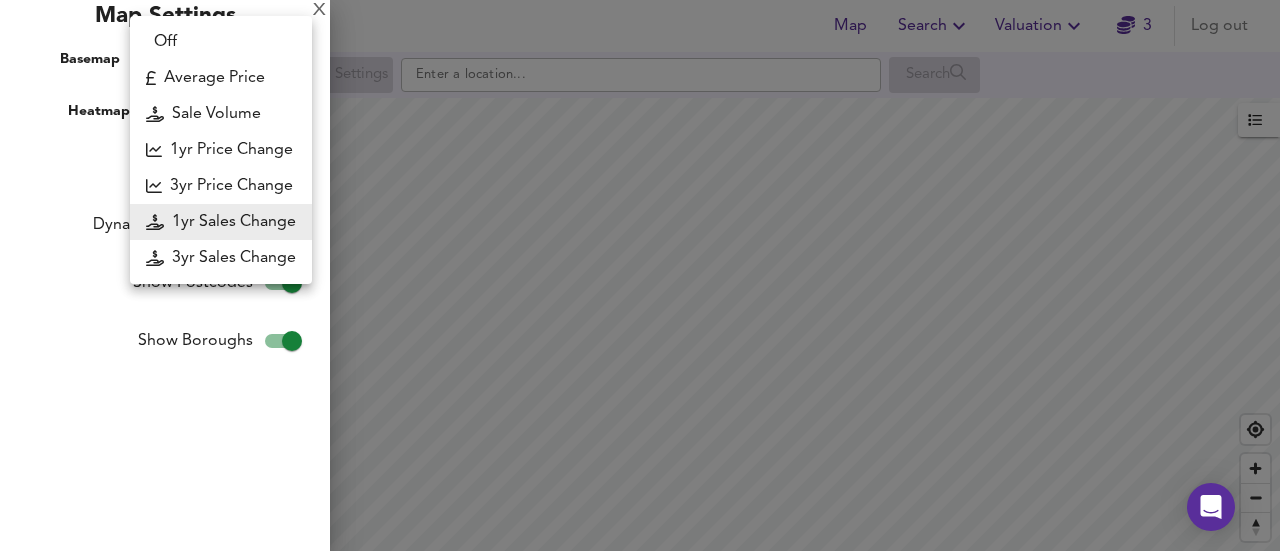 click on "1yr Price Change" at bounding box center (221, 150) 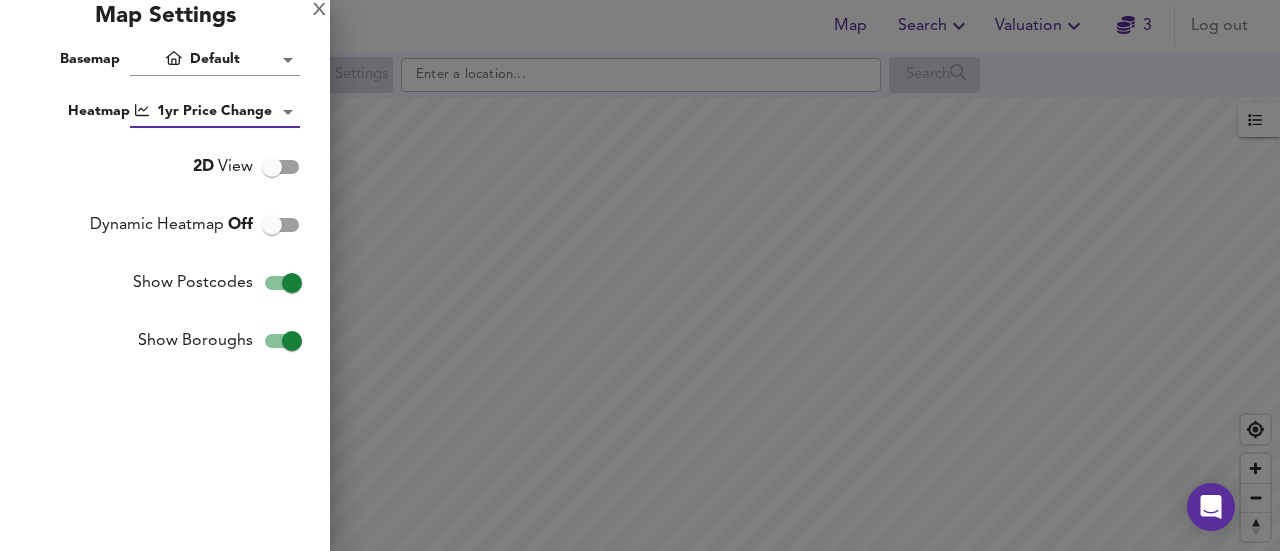 click at bounding box center (640, 275) 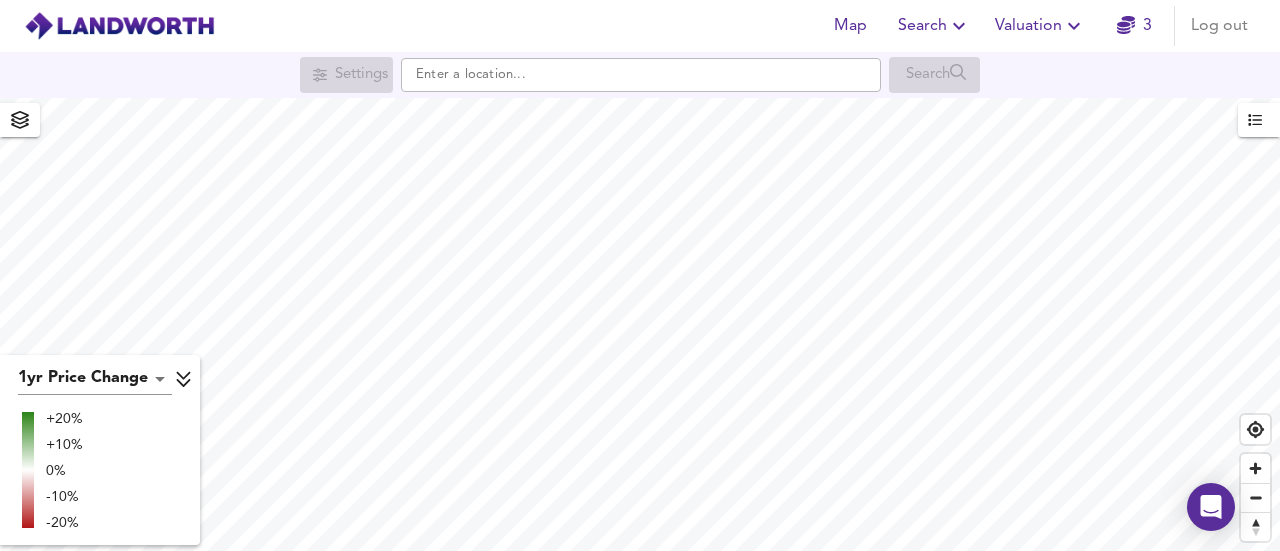click at bounding box center [20, 120] 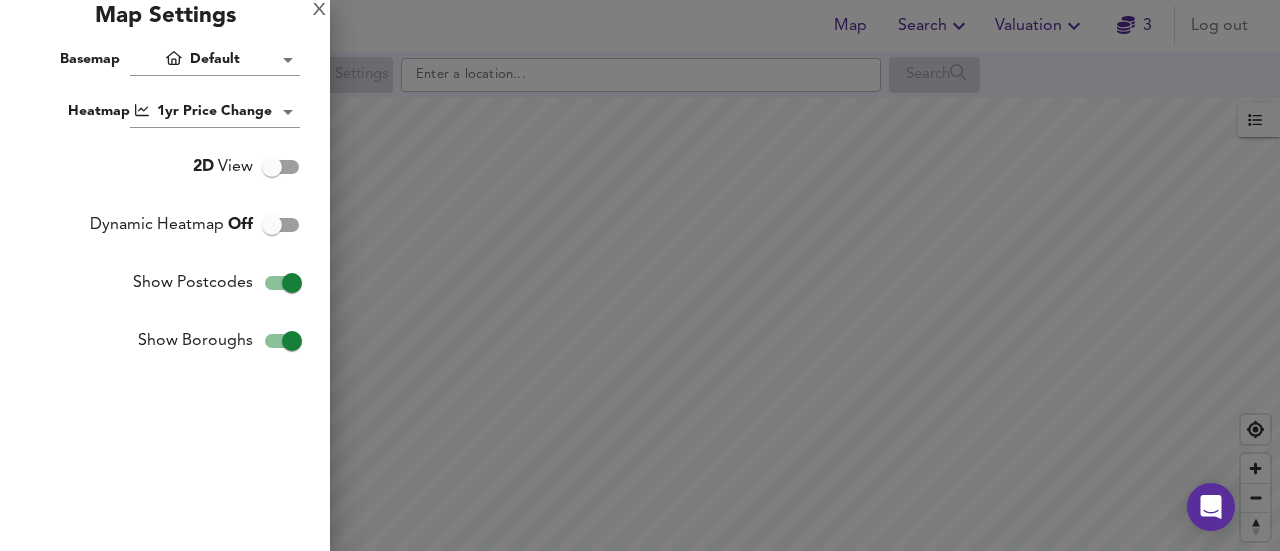 click on "Map Search Valuation    3 Log out        Settings            Search              1yr Price Change lwc1y   +20% +10% 0% -10% -20%     UK Average Price   for [DATE] £ 339 / ft²      +6.1% Source:   Land Registry Data - [DATE] [GEOGRAPHIC_DATA] & [GEOGRAPHIC_DATA] - Average £/ ft²  History [GEOGRAPHIC_DATA] & [GEOGRAPHIC_DATA] - Total Quarterly Sales History
X Map Settings Basemap          Default hybrid Heatmap        1yr Price Change lwc1y 2D   View Dynamic Heatmap   Off Show Postcodes Show Boroughs 2D 3D Find Me X Property Search Radius   ¼ mile 402 Sales Rentals Planning    Live Market Listings   Rightmove Off   On     Sold Property Prices   HM Land Registry Off   On     Room Rentals & Flatshares   SpareRoom   BETA Off   On     Planning Applications Local Authorities Off   On  Run Search   Please enable at least one data source to run a search" at bounding box center [640, 275] 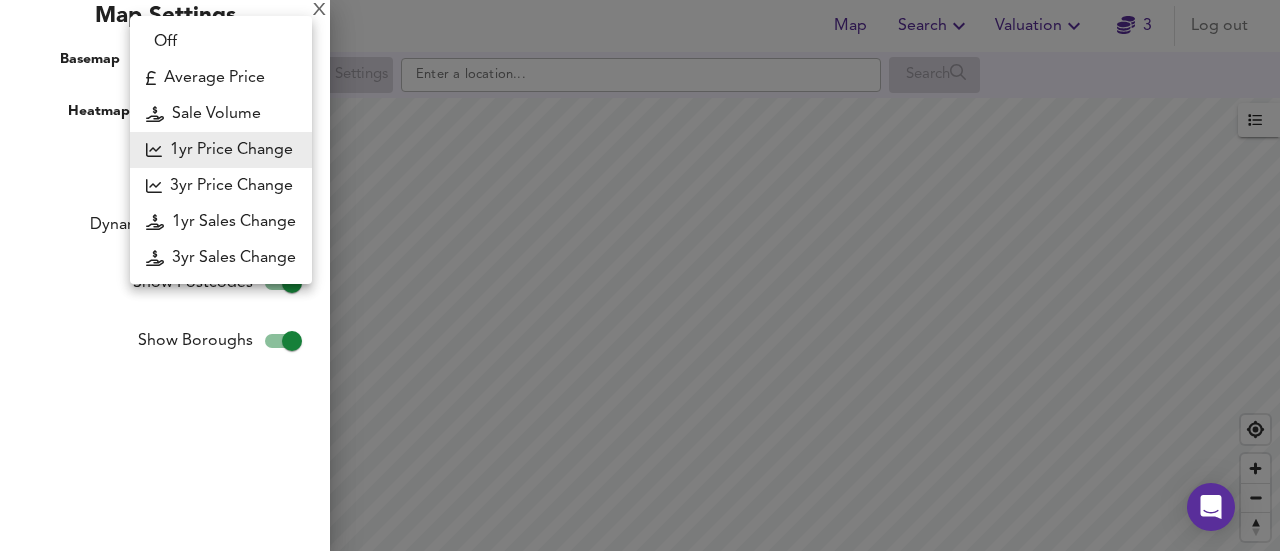 click on "1yr Sales Change" at bounding box center [221, 222] 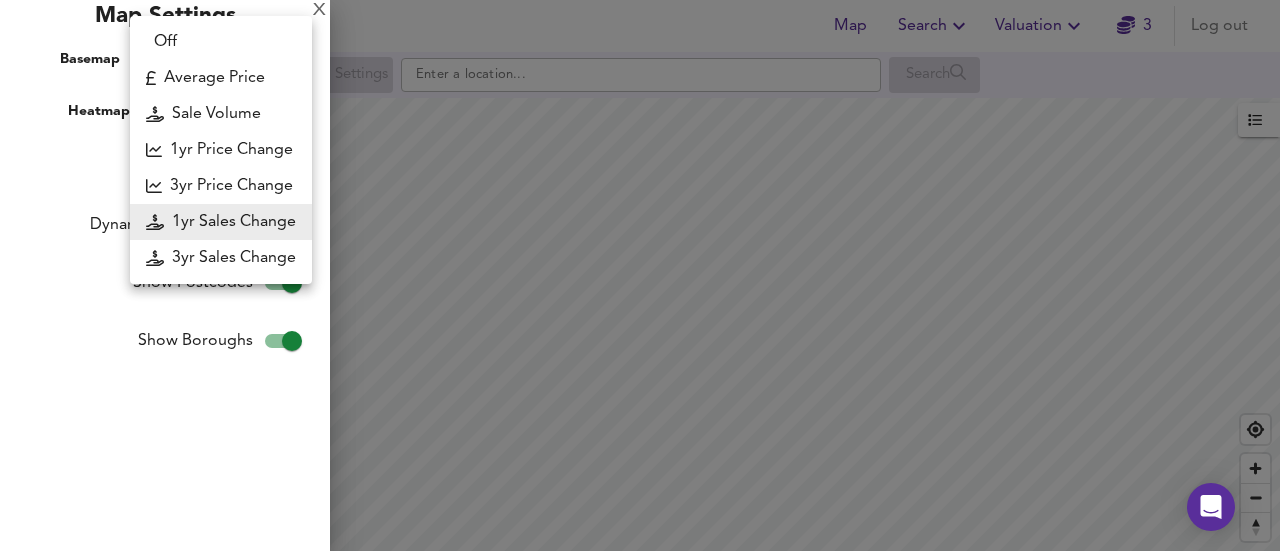 click on "Map Search Valuation    3 Log out        Settings            Search              1yr Sales Change sc1y   +20% +10% 0% -10% -20%     UK Average Price   for [DATE] £ 339 / ft²      +6.1% Source:   Land Registry Data - [DATE] [GEOGRAPHIC_DATA] & [GEOGRAPHIC_DATA] - Average £/ ft²  History [GEOGRAPHIC_DATA] & Wales - Total Quarterly Sales History
X Map Settings Basemap          Default hybrid Heatmap        1yr Sales Change sc1y 2D   View Dynamic Heatmap   Off Show Postcodes Show Boroughs 2D 3D Find Me X Property Search Radius   ¼ mile 402 Sales Rentals Planning    Live Market Listings   Rightmove Off   On     Sold Property Prices   HM Land Registry Off   On     Room Rentals & Flatshares   SpareRoom   BETA Off   On     Planning Applications Local Authorities Off   On  Run Search   Please enable at least one data source to run a search      Off      Average Price    Sale Volume    1yr Price Change    3yr Price Change    1yr Sales Change" at bounding box center [640, 275] 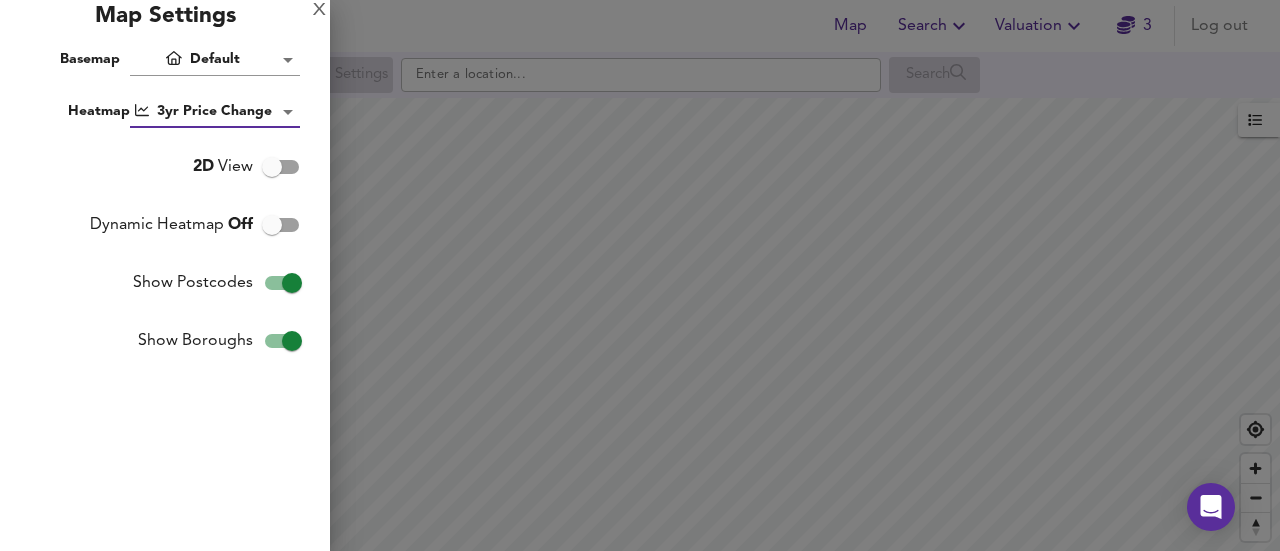 click at bounding box center (640, 275) 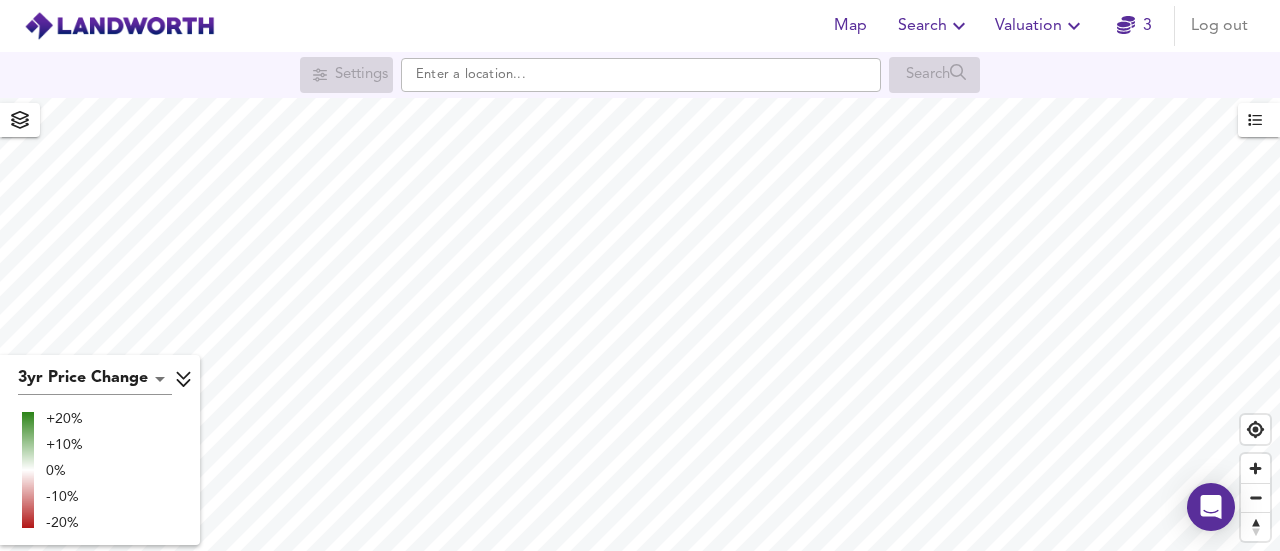 click 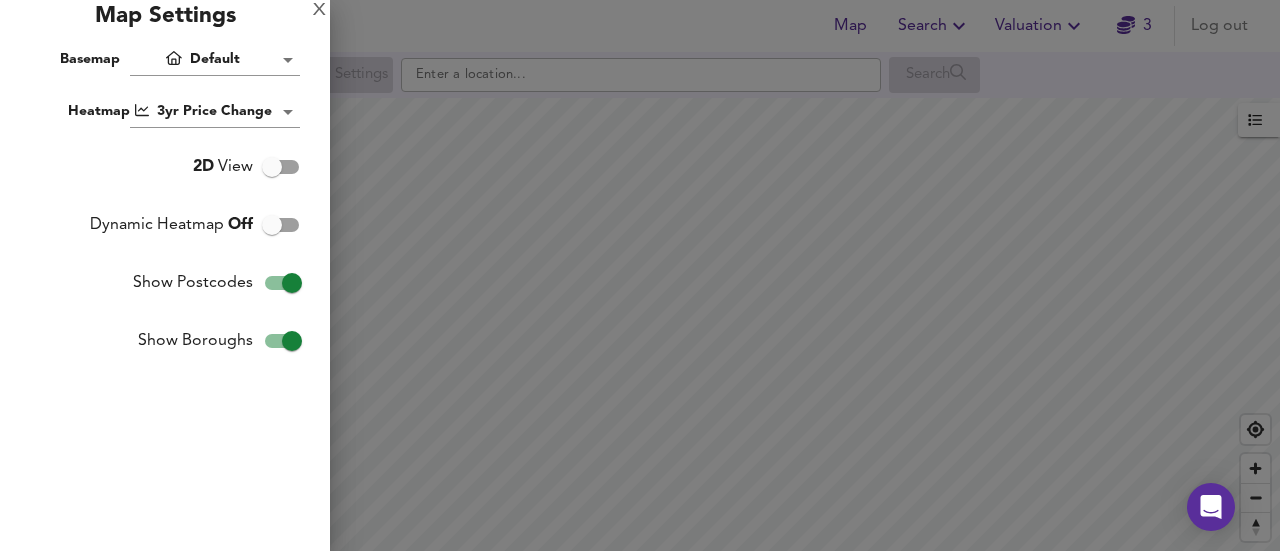 click on "Map Search Valuation    3 Log out        Settings            Search              3yr Price Change lwc3y   +20% +10% 0% -10% -20%     UK Average Price   for [DATE] £ 339 / ft²      +6.1% Source:   Land Registry Data - [DATE] [GEOGRAPHIC_DATA] & [GEOGRAPHIC_DATA] - Average £/ ft²  History [GEOGRAPHIC_DATA] & [GEOGRAPHIC_DATA] - Total Quarterly Sales History
X Map Settings Basemap          Default hybrid Heatmap        3yr Price Change lwc3y 2D   View Dynamic Heatmap   Off Show Postcodes Show Boroughs 2D 3D Find Me X Property Search Radius   ¼ mile 402 Sales Rentals Planning    Live Market Listings   Rightmove Off   On     Sold Property Prices   HM Land Registry Off   On     Room Rentals & Flatshares   SpareRoom   BETA Off   On     Planning Applications Local Authorities Off   On  Run Search   Please enable at least one data source to run a search" at bounding box center [640, 275] 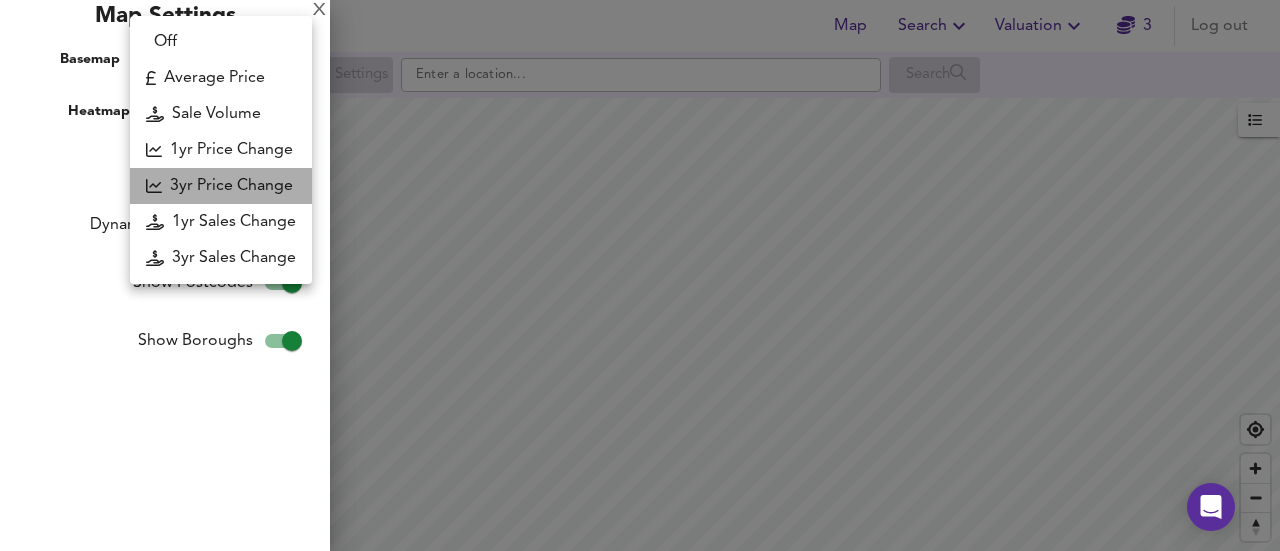 click on "3yr Price Change" at bounding box center (221, 186) 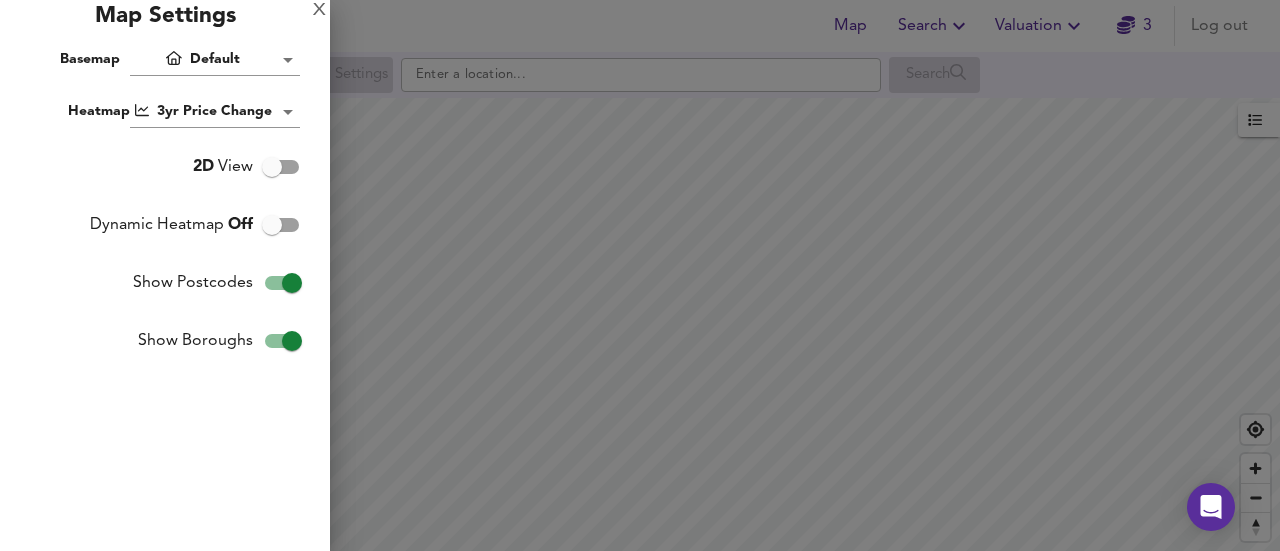 click at bounding box center [640, 275] 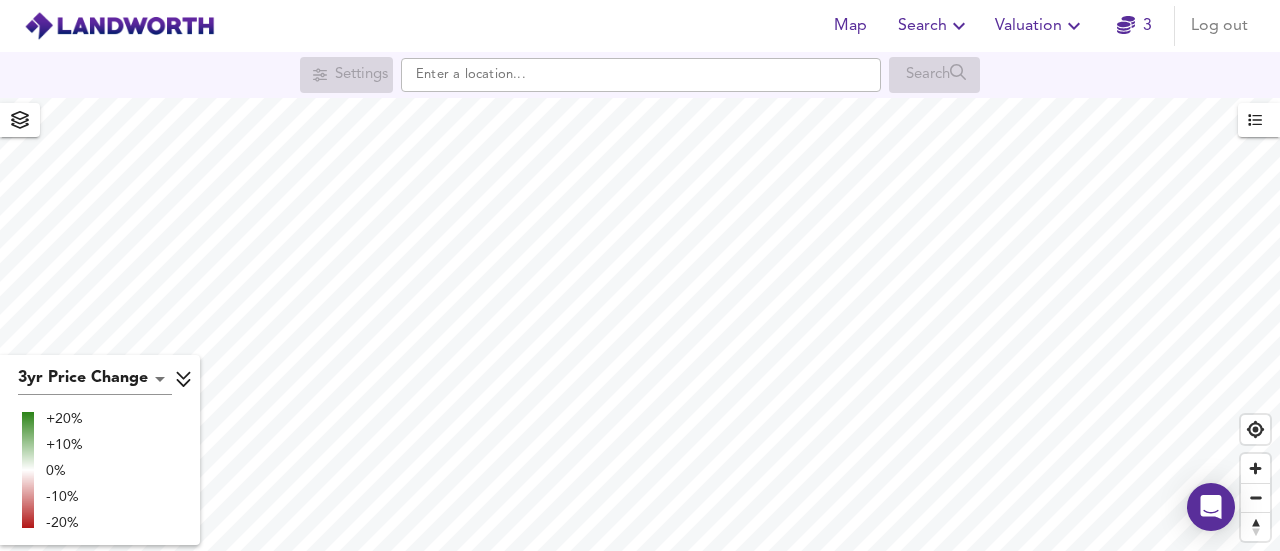 click 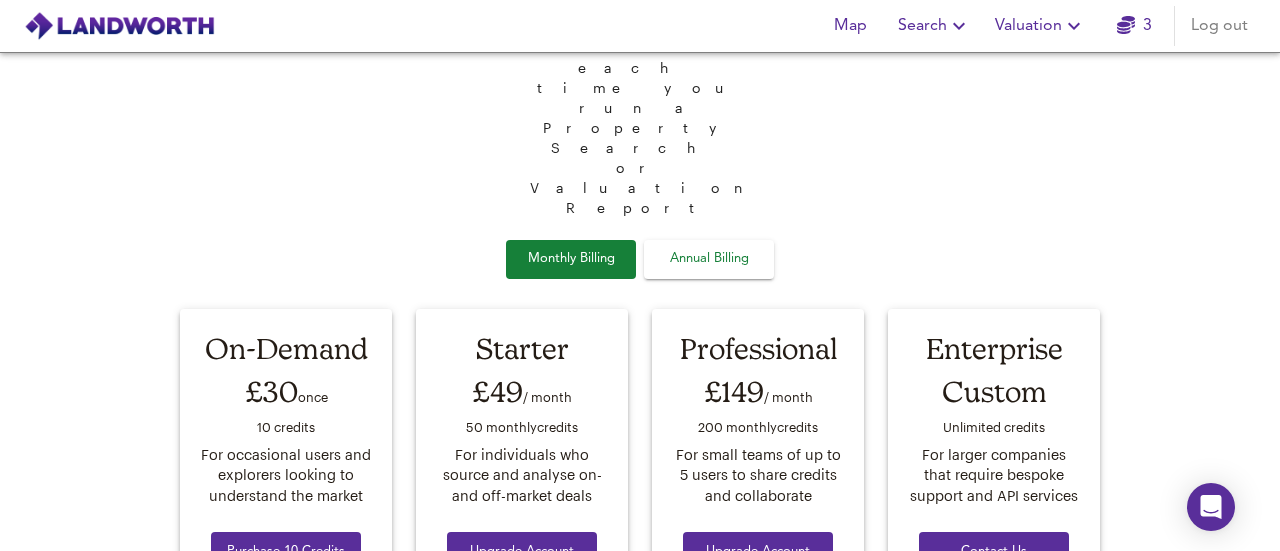 scroll, scrollTop: 106, scrollLeft: 0, axis: vertical 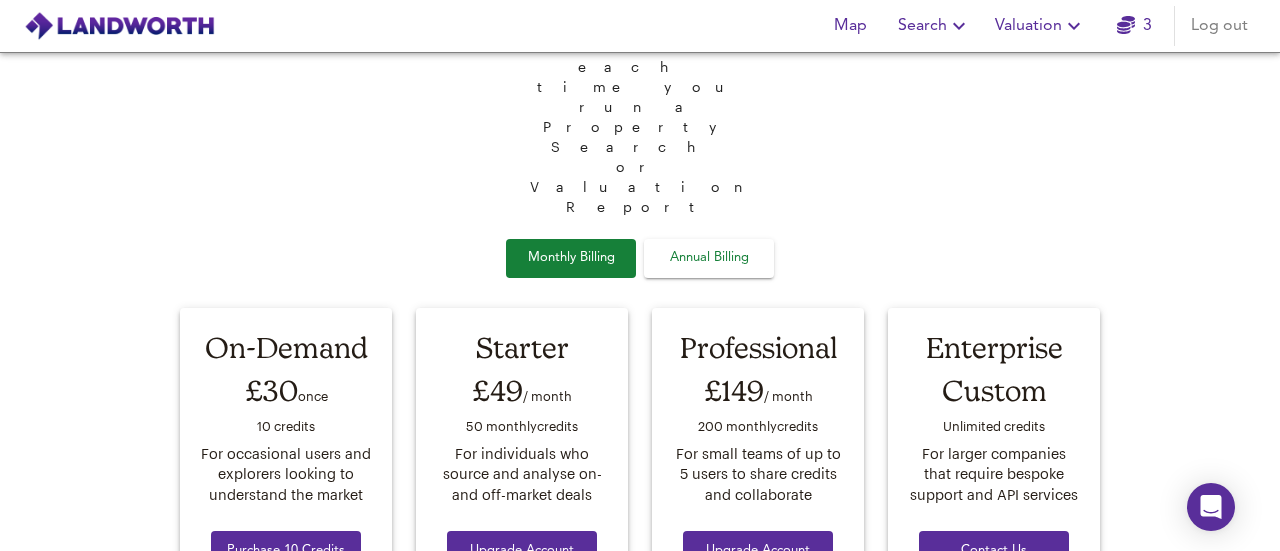 click at bounding box center (119, 26) 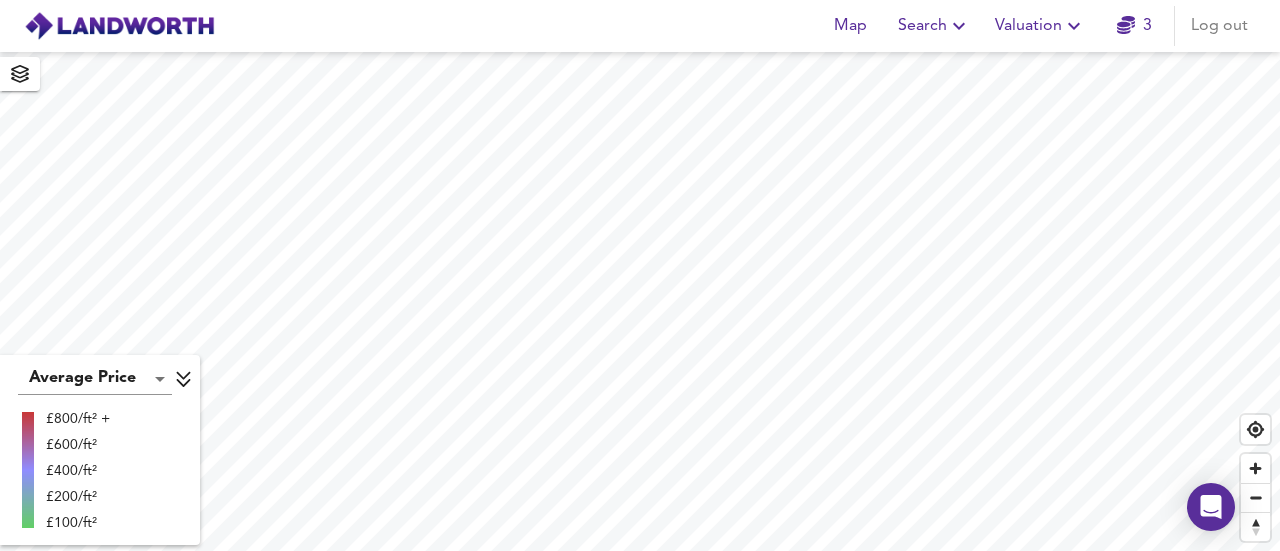 click on "3" at bounding box center (1134, 26) 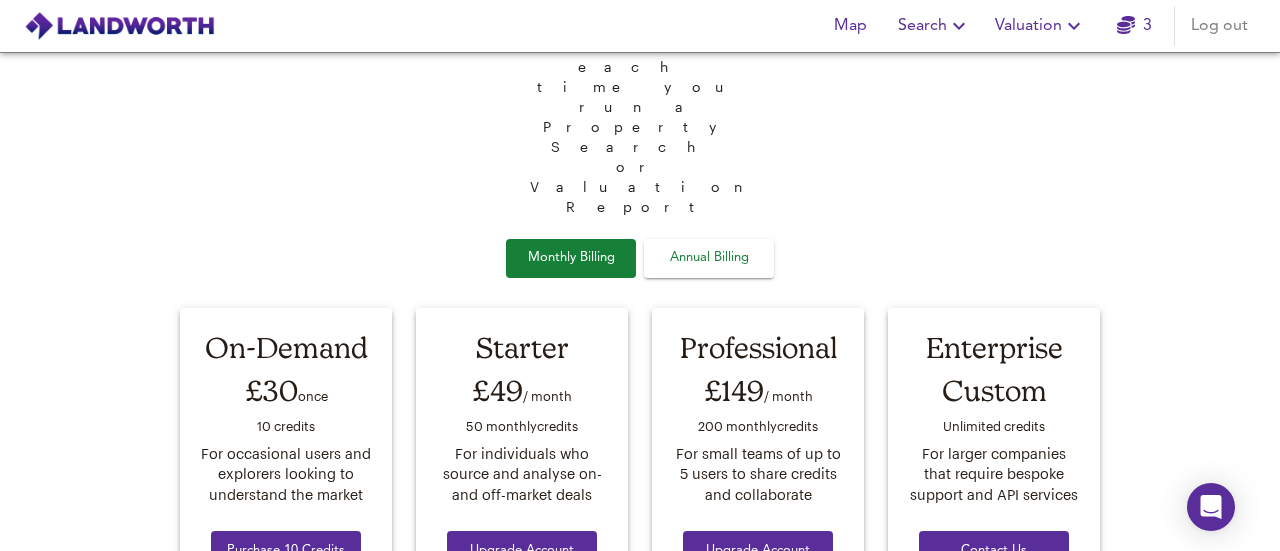 scroll, scrollTop: 0, scrollLeft: 0, axis: both 